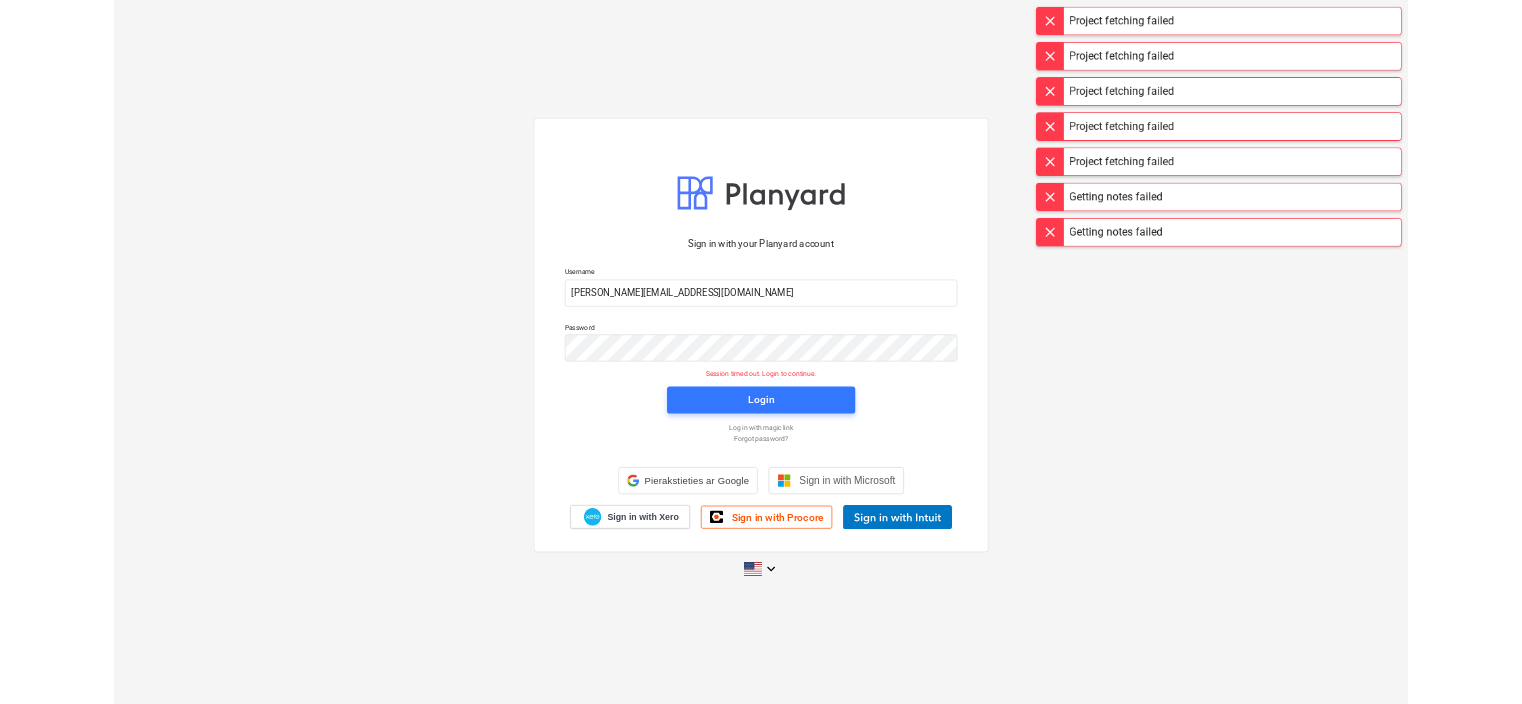 scroll, scrollTop: 0, scrollLeft: 0, axis: both 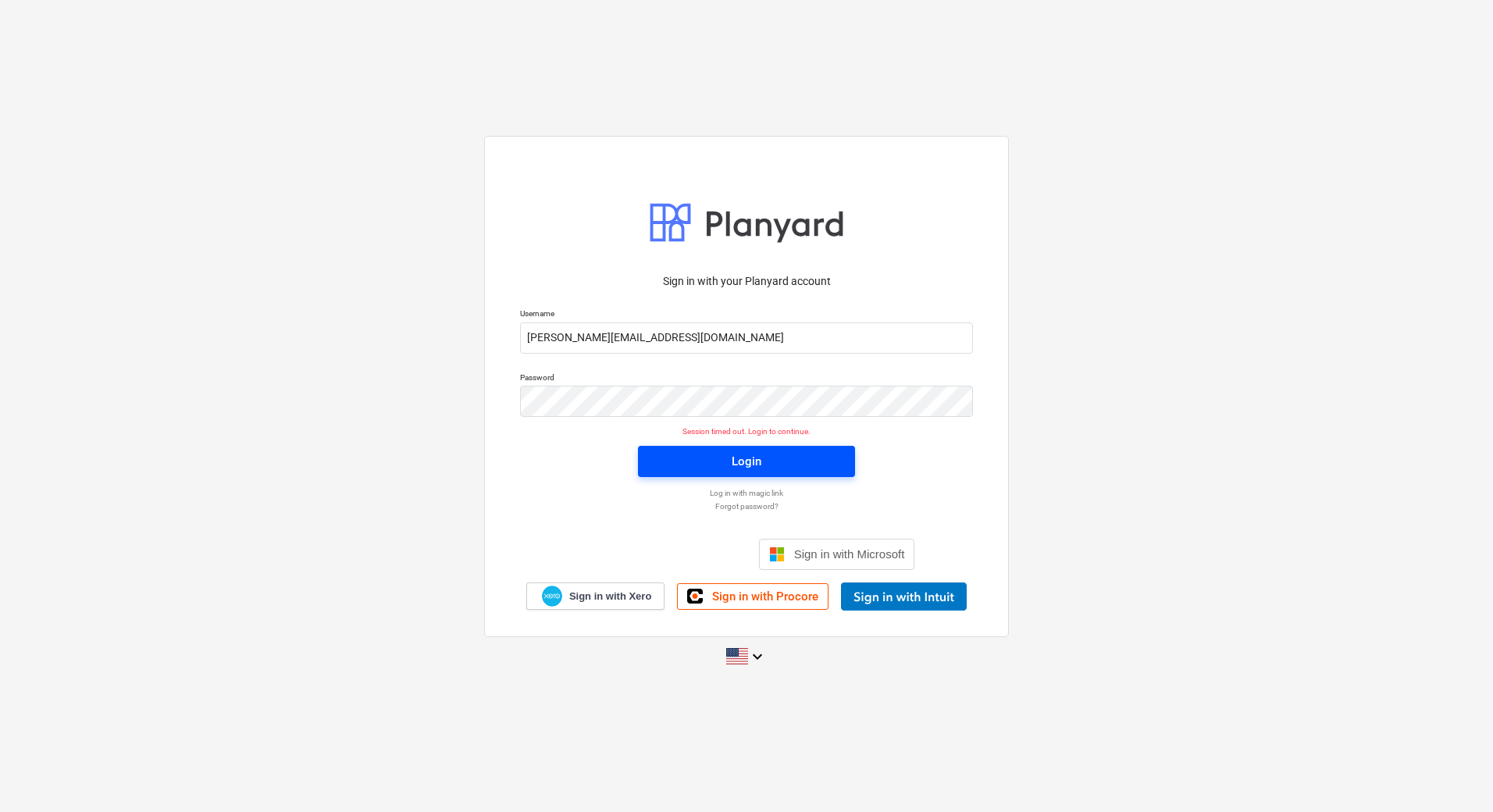 click on "Login" at bounding box center [746, 461] 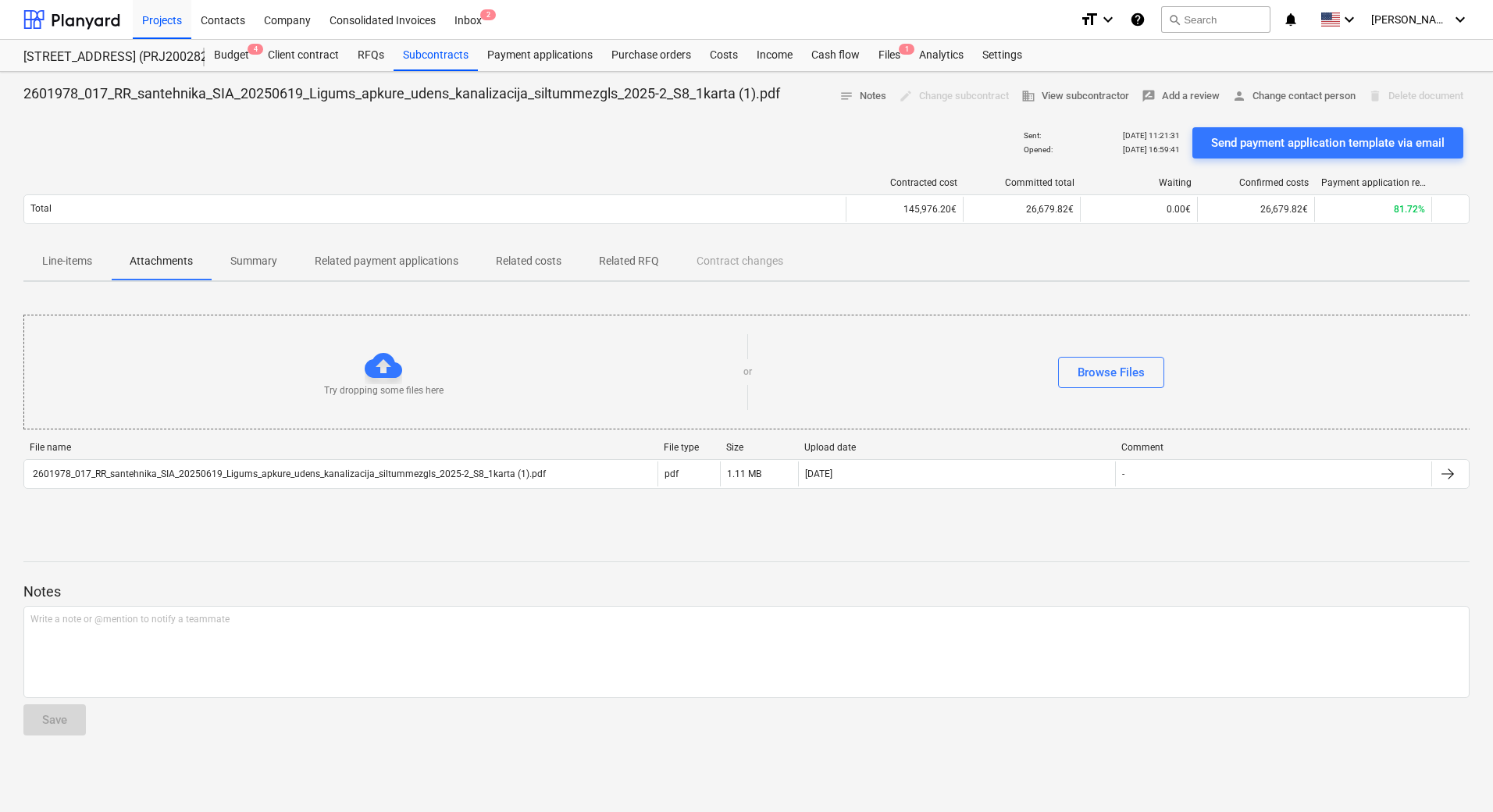 click at bounding box center [746, 547] 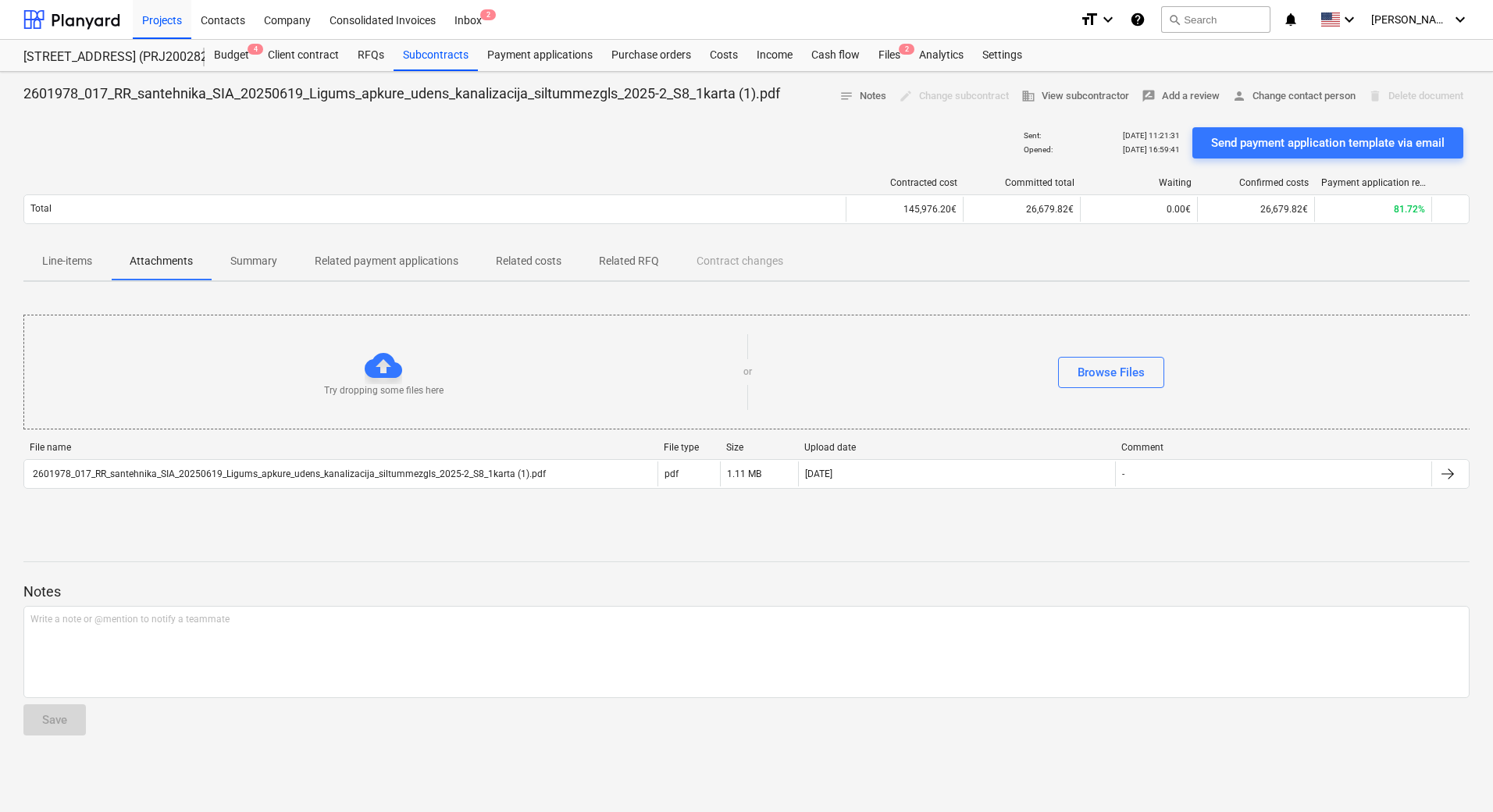 click on "Sent : 23.07.2025 11:21:31 Opened : 24.07.2025 16:59:41 Send payment application template via email" at bounding box center [746, 143] 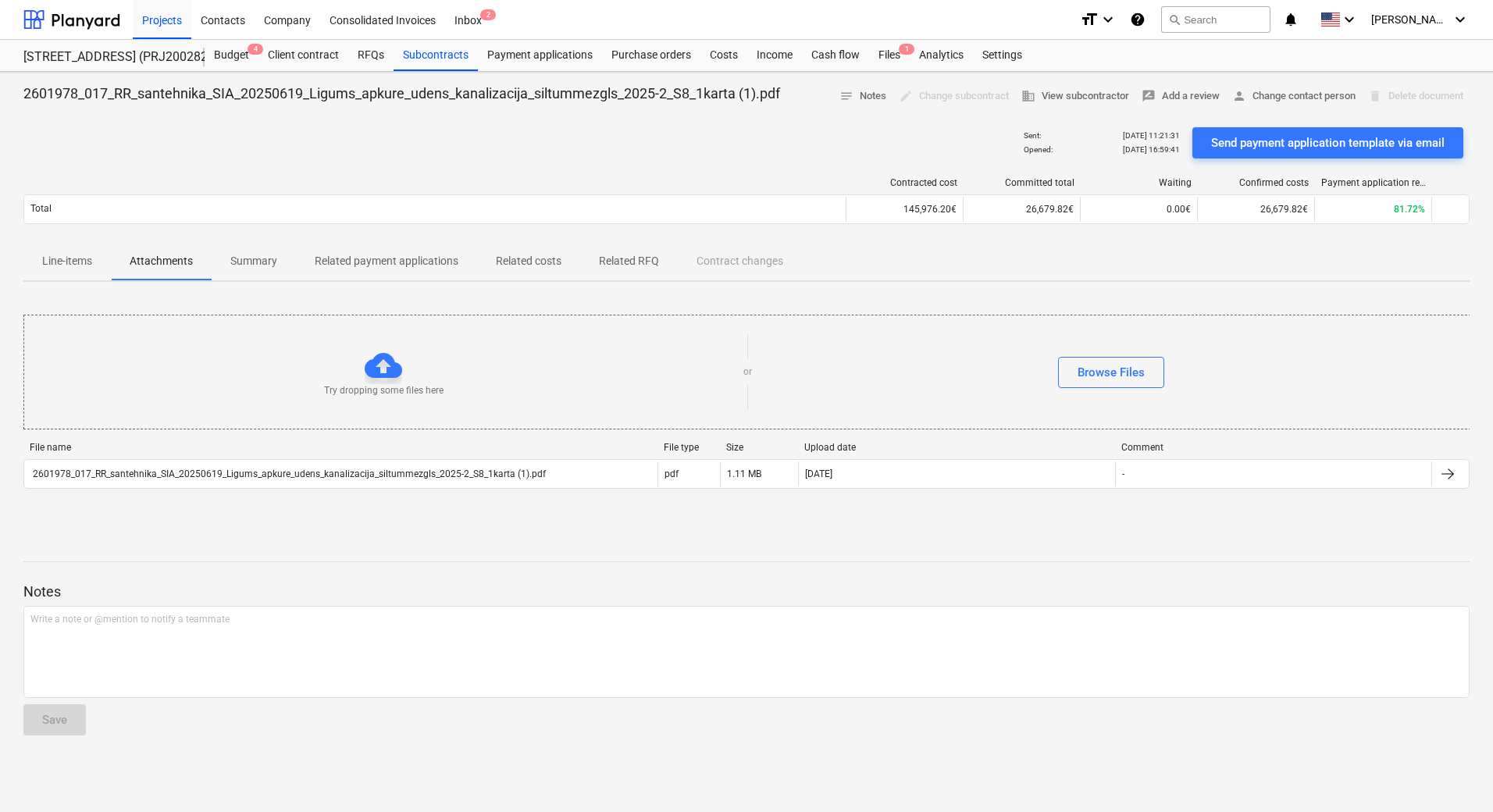 click on "2601978_017_RR_santehnika_SIA_20250619_Ligums_apkure_udens_kanalizacija_siltummezgls_2025-2_S8_1karta (1).pdf notes Notes edit Change subcontract business View subcontractor rate_review Add a review person Change contact person delete Delete document Sent : 23.07.2025 11:21:31 Opened : 24.07.2025 16:59:41 Send payment application template via email Contracted cost Committed total Waiting Confirmed costs Payment application remaining Total 145,976.20€ 26,679.82€ 0.00€ 26,679.82€ 81.72% Please wait 26.06.2025 Line-items Attachments Summary Related payment applications Related costs Related RFQ Contract changes Try dropping some files here or Browse Files File name File type Size Upload date Comment   2601978_017_RR_santehnika_SIA_20250619_Ligums_apkure_udens_kanalizacija_siltummezgls_2025-2_S8_1karta (1).pdf pdf 1.11 MB 26.06.2025 - Please wait 26.06.2025 Notes Write a note or @mention to notify a teammate ﻿ Save" at bounding box center [746, 442] 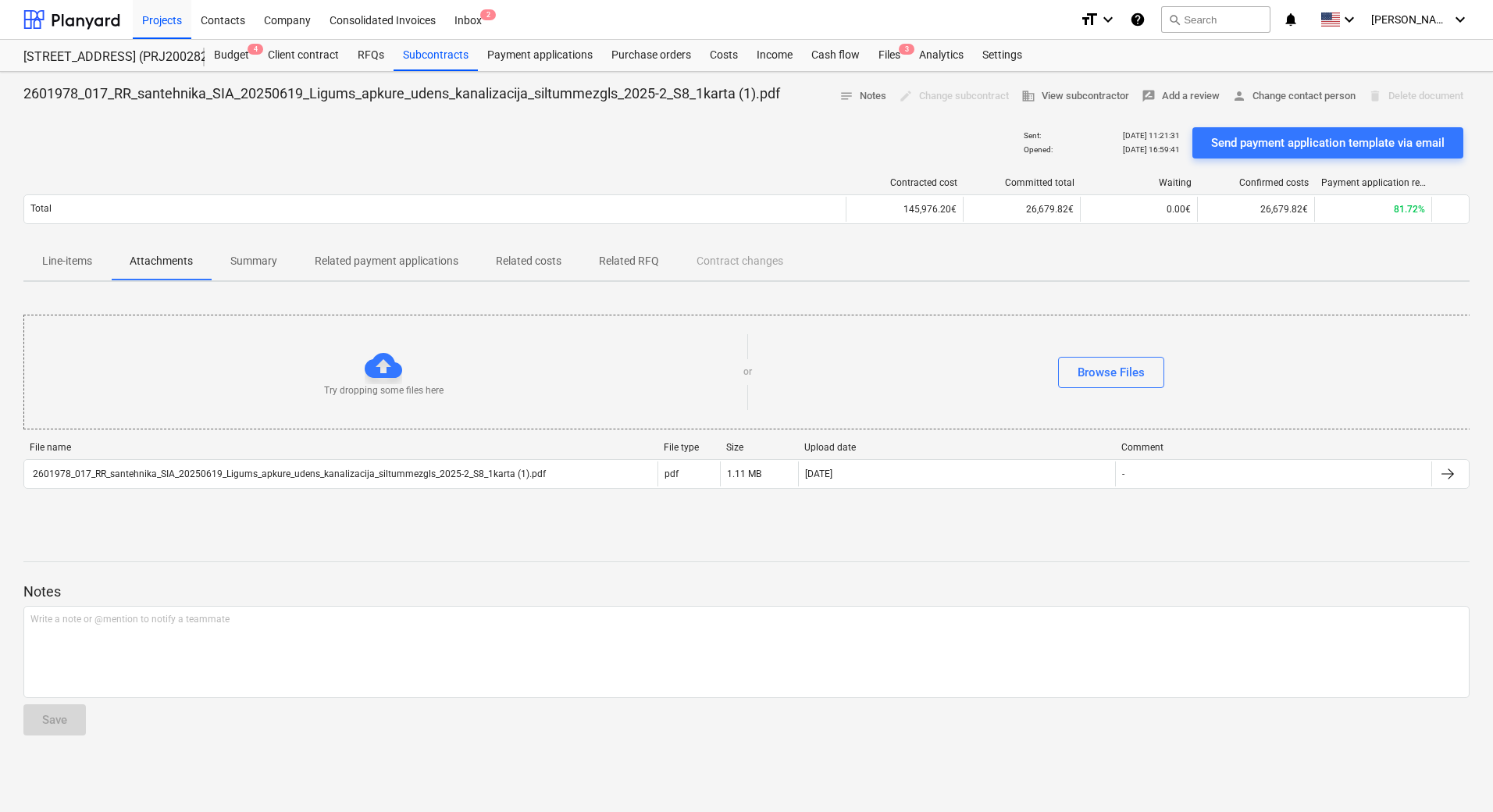 click on "Try dropping some files here or Browse Files File name File type Size Upload date Comment   2601978_017_RR_santehnika_SIA_20250619_Ligums_apkure_udens_kanalizacija_siltummezgls_2025-2_S8_1karta (1).pdf pdf 1.11 MB 26.06.2025 - Please wait 26.06.2025" at bounding box center (746, 411) 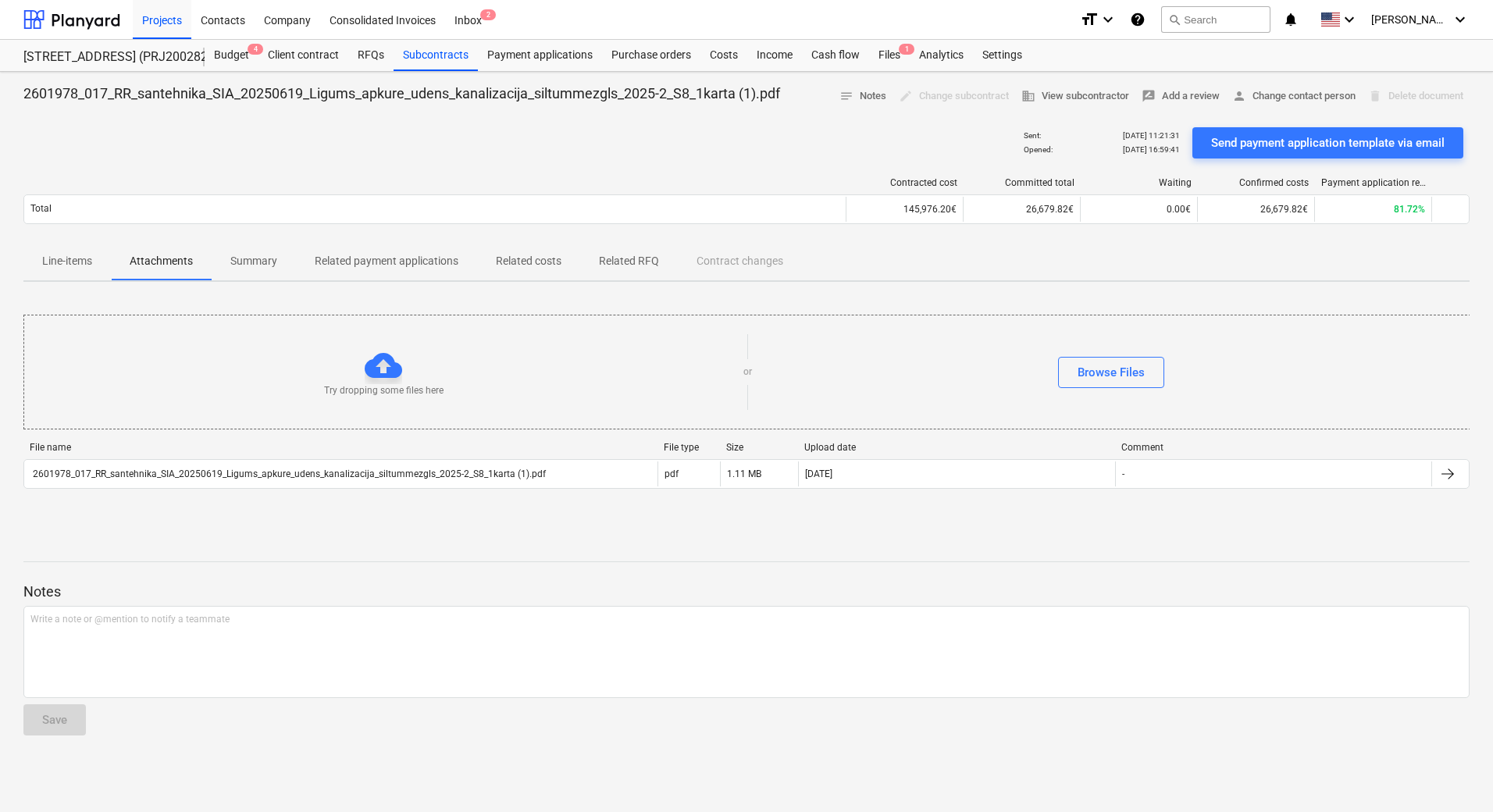 click on "Try dropping some files here or Browse Files File name File type Size Upload date Comment   2601978_017_RR_santehnika_SIA_20250619_Ligums_apkure_udens_kanalizacija_siltummezgls_2025-2_S8_1karta (1).pdf pdf 1.11 MB 26.06.2025 - Please wait 26.06.2025" at bounding box center [746, 411] 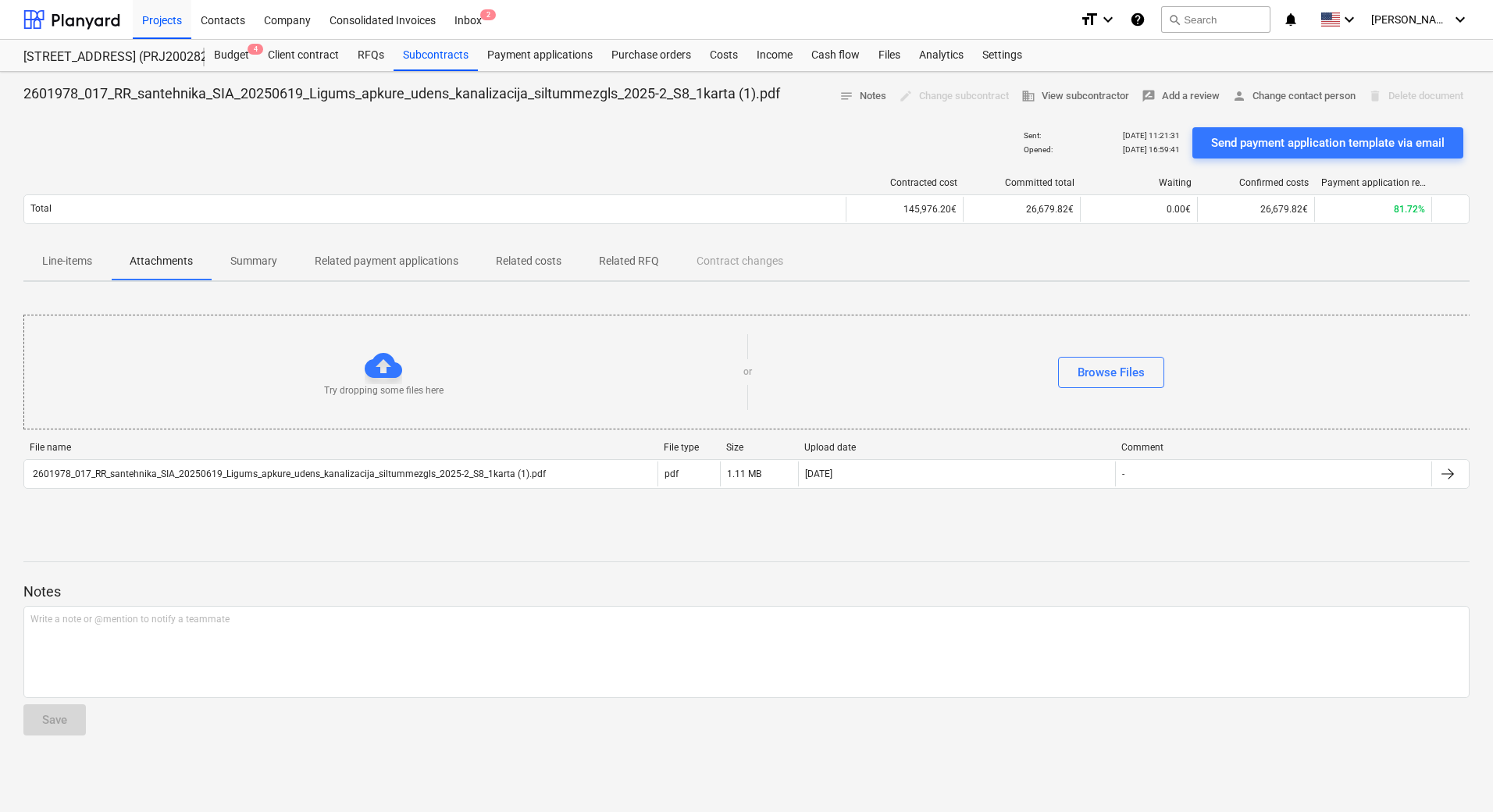 click on "Try dropping some files here or Browse Files File name File type Size Upload date Comment   2601978_017_RR_santehnika_SIA_20250619_Ligums_apkure_udens_kanalizacija_siltummezgls_2025-2_S8_1karta (1).pdf pdf 1.11 MB 26.06.2025 - Please wait 26.06.2025" at bounding box center [746, 411] 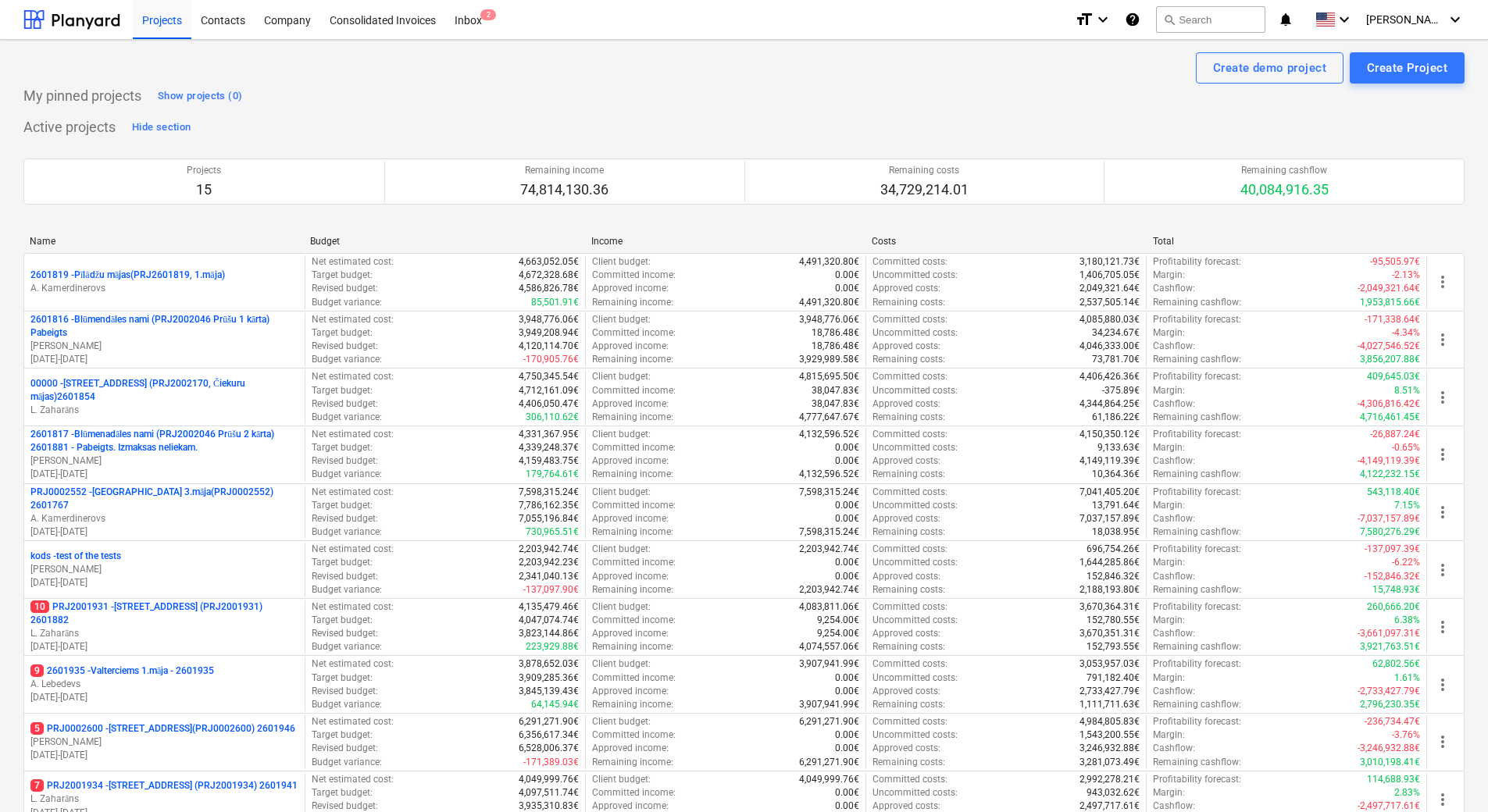 scroll, scrollTop: 429, scrollLeft: 0, axis: vertical 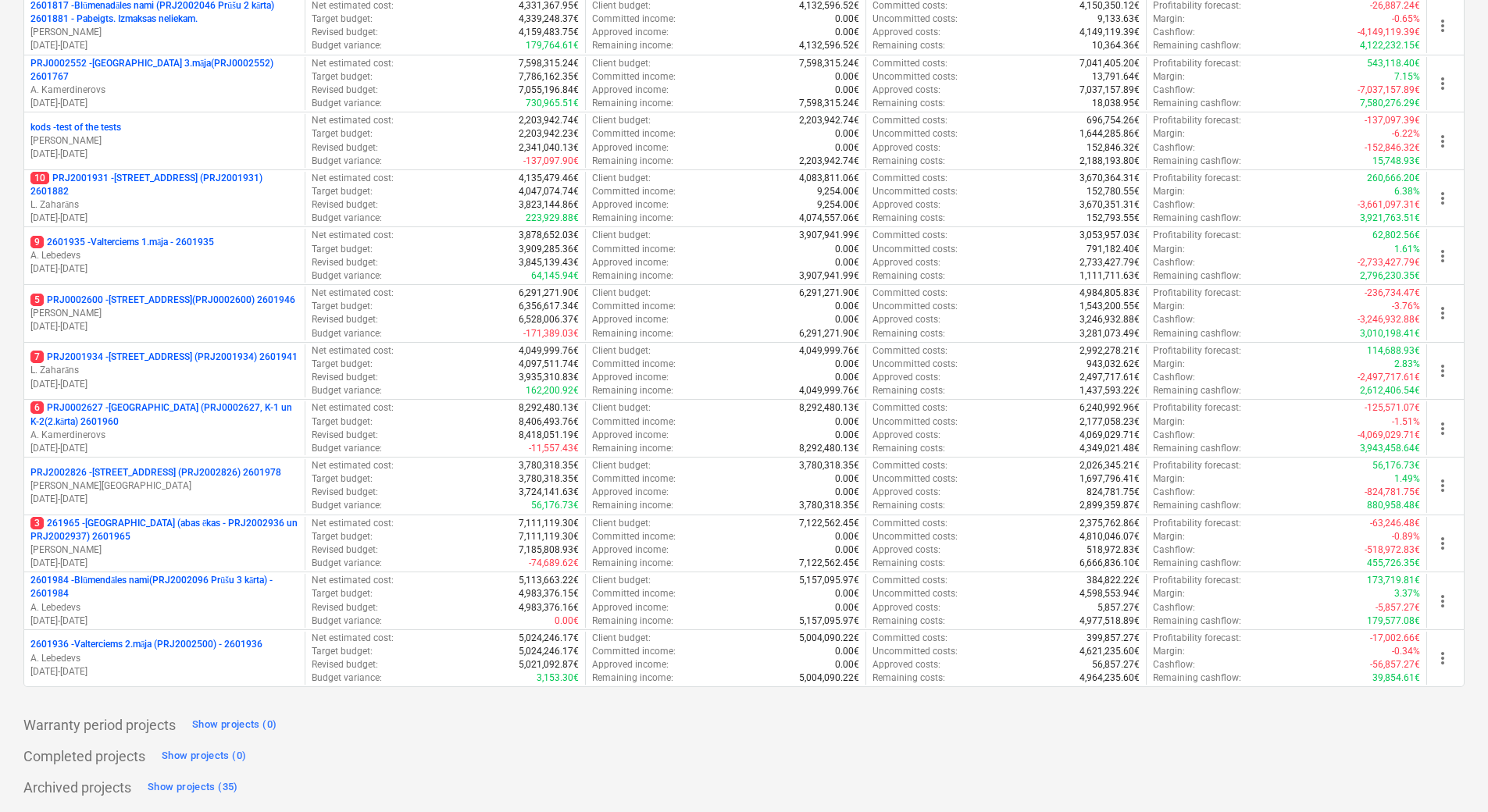 click on "PRJ2002826 -  [STREET_ADDRESS] (PRJ2002826) 2601978" at bounding box center (155, 472) 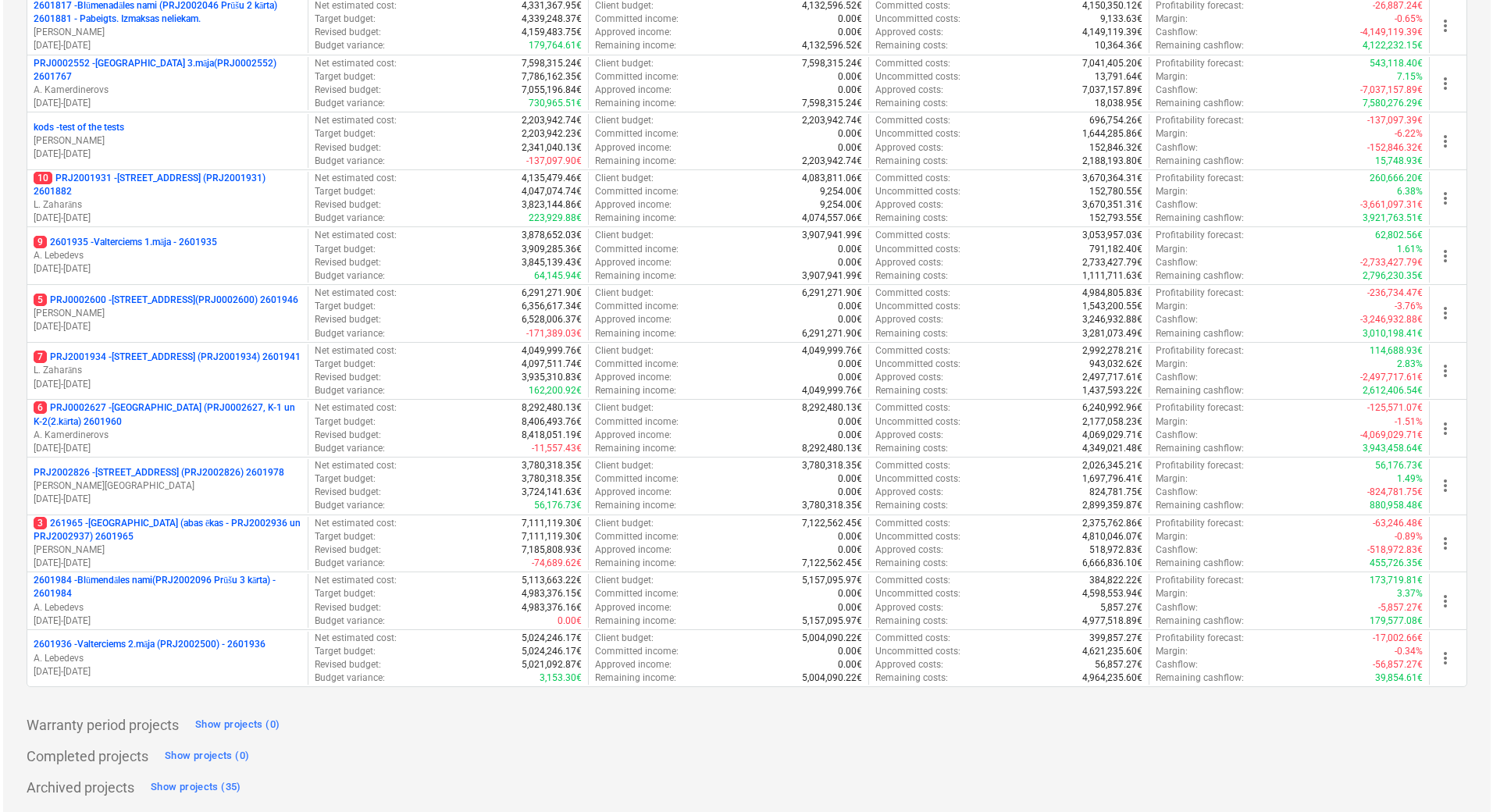 scroll, scrollTop: 0, scrollLeft: 0, axis: both 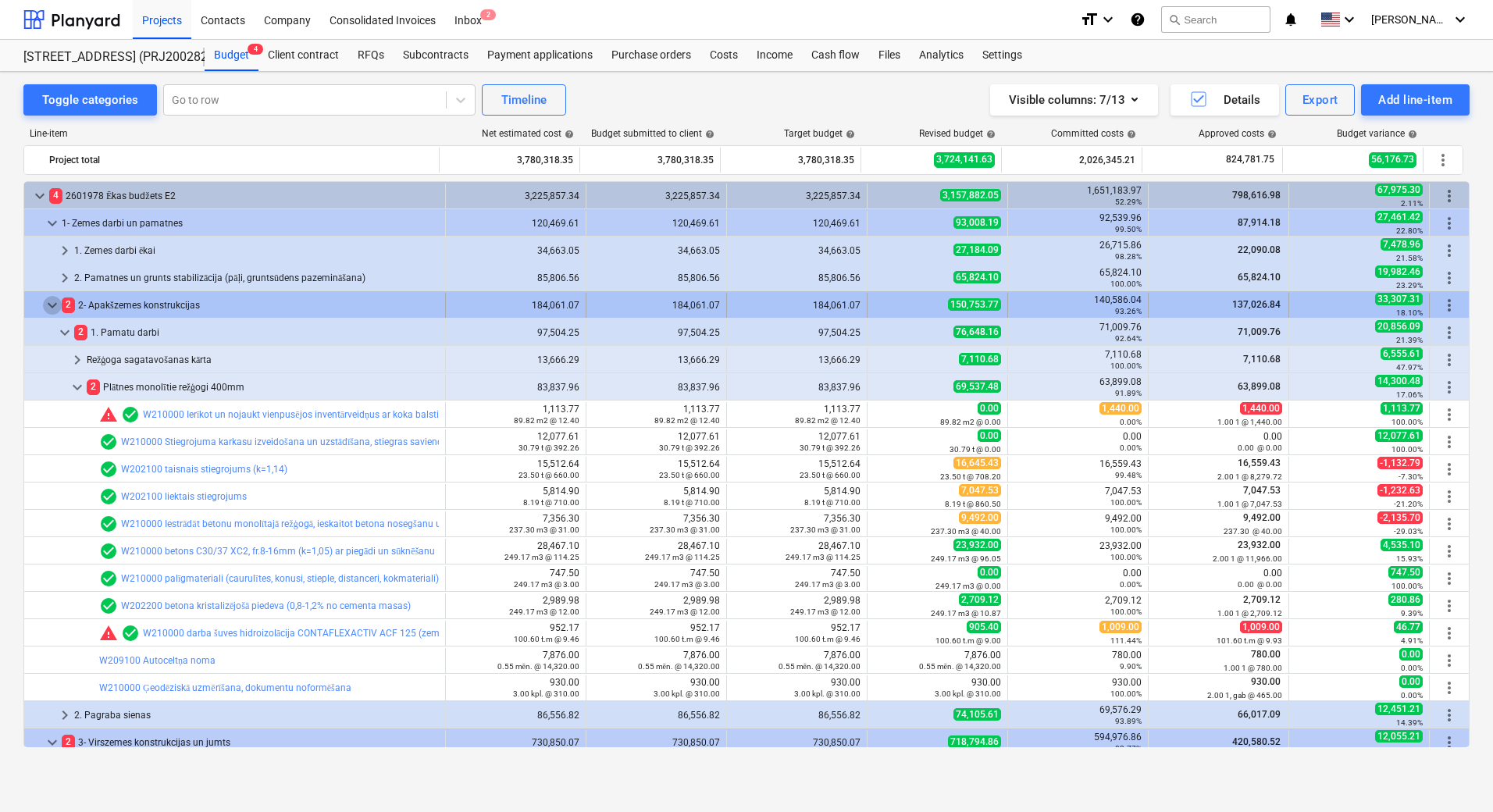 click on "keyboard_arrow_down" at bounding box center [52, 305] 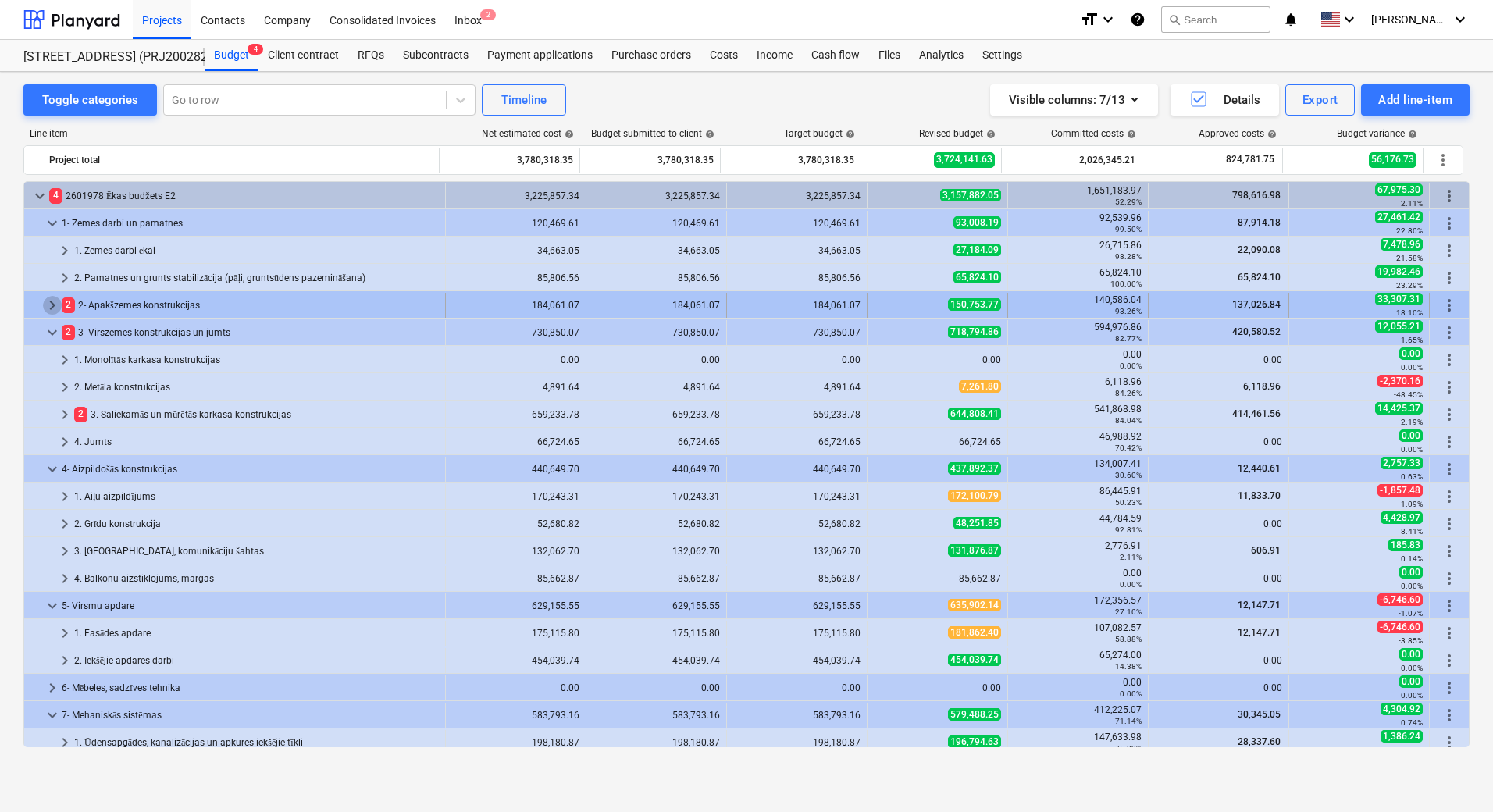 click on "keyboard_arrow_right" at bounding box center (52, 305) 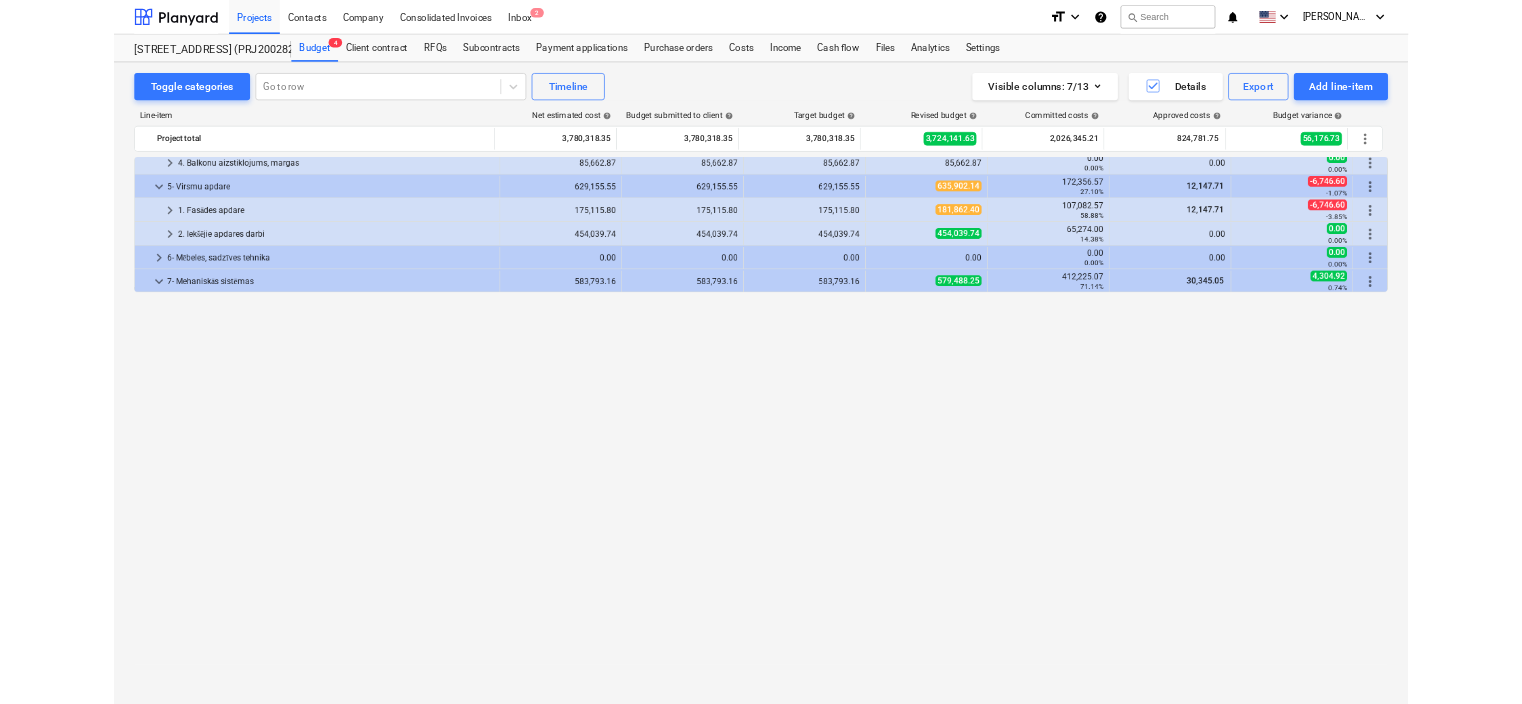 scroll, scrollTop: 0, scrollLeft: 0, axis: both 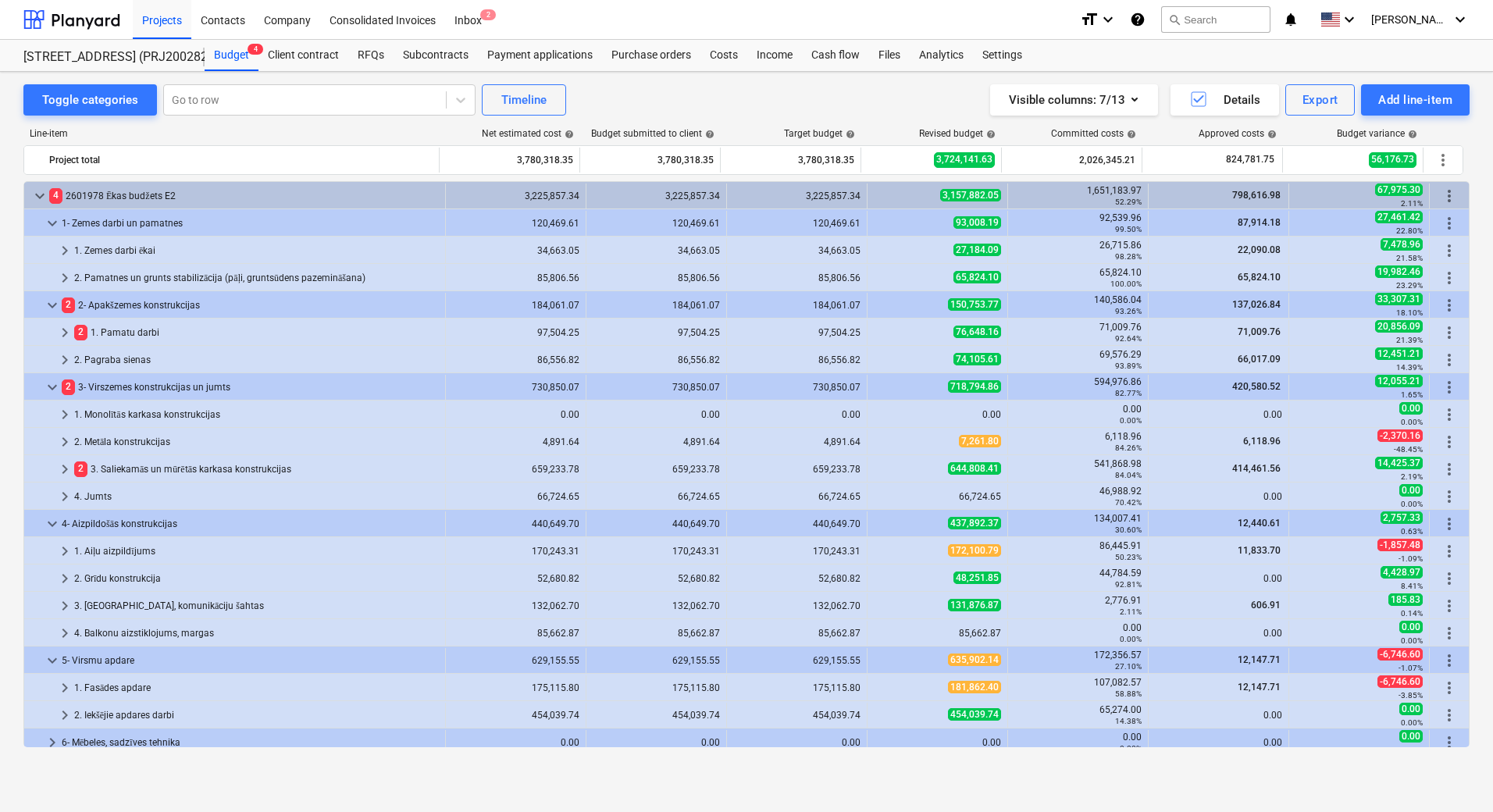 click on "Toggle categories Go to row Timeline Visible columns :   7/13 Details Export Add line-item" at bounding box center (746, 100) 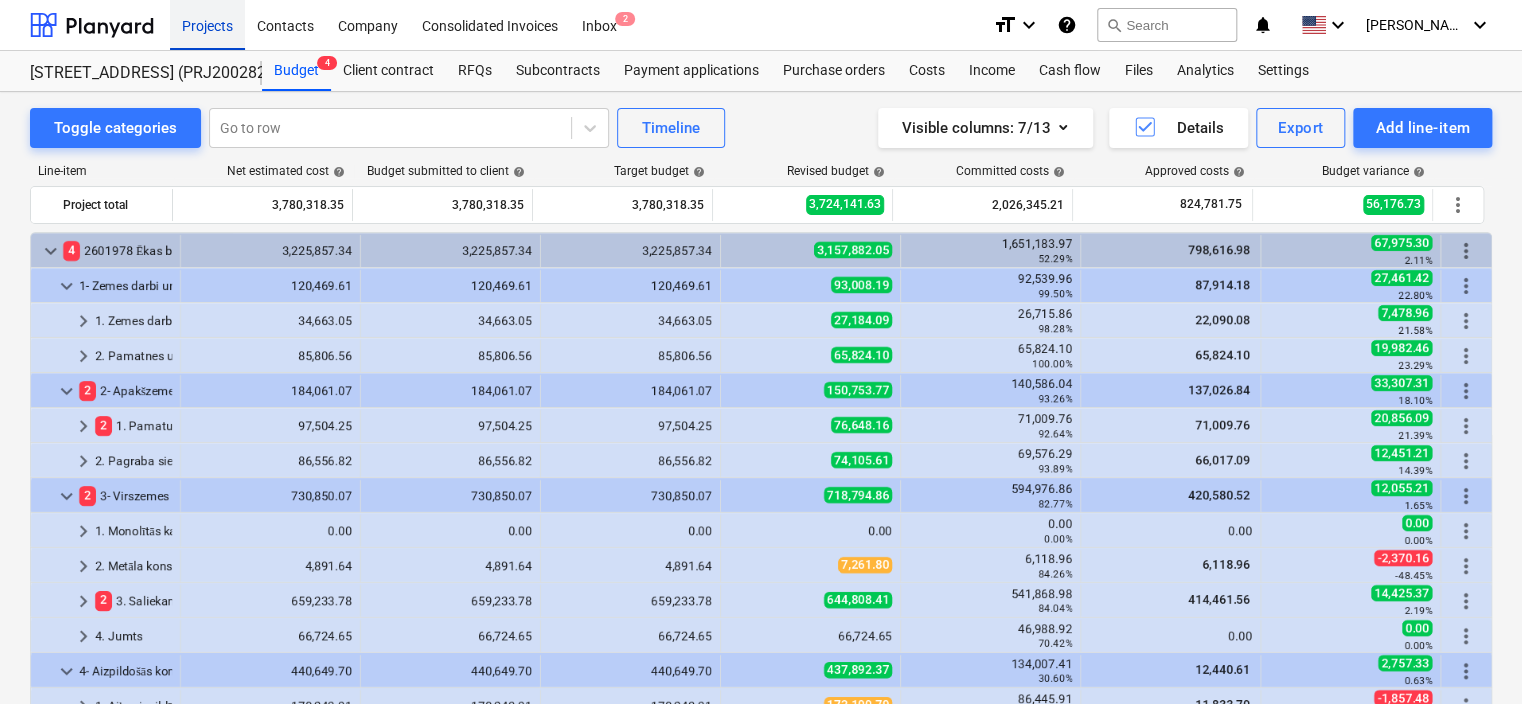 click on "Projects" at bounding box center [207, 24] 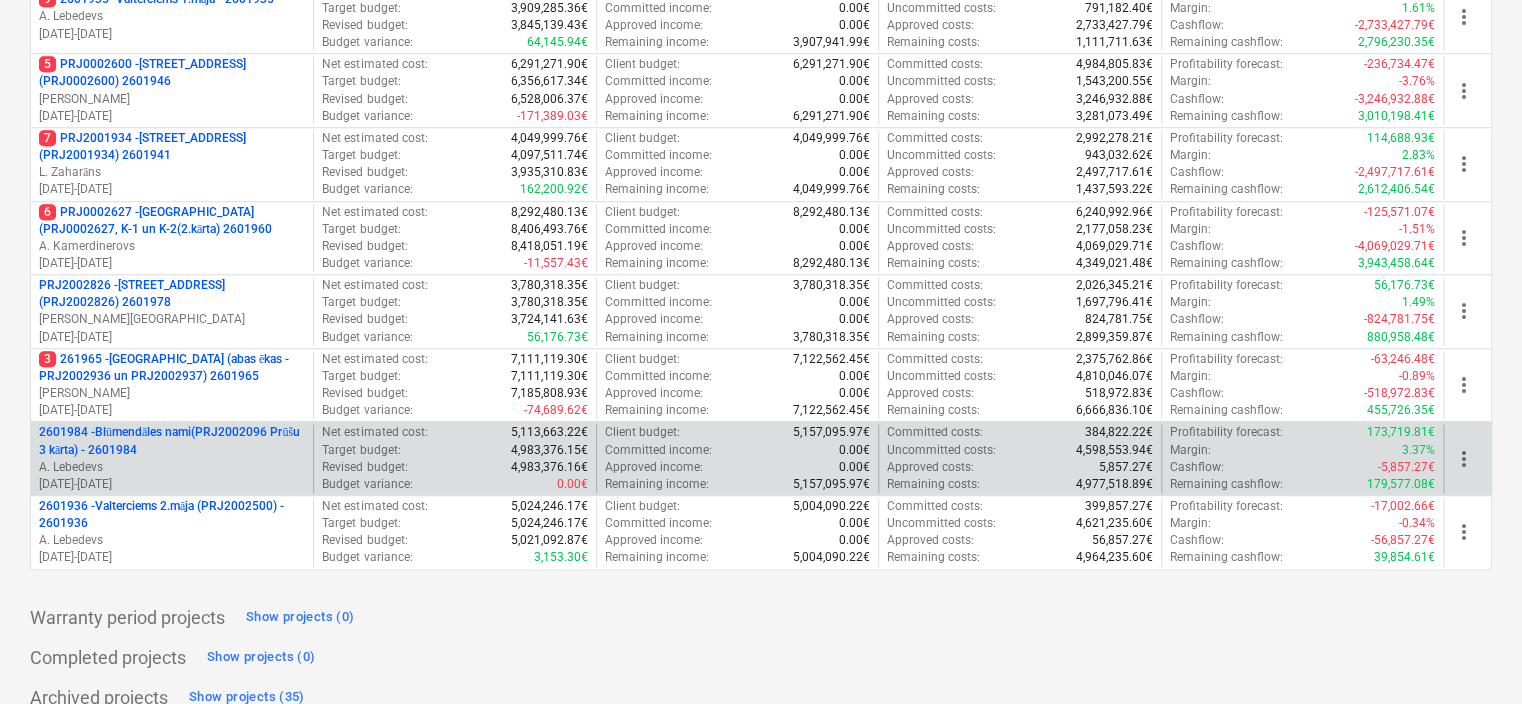 scroll, scrollTop: 899, scrollLeft: 0, axis: vertical 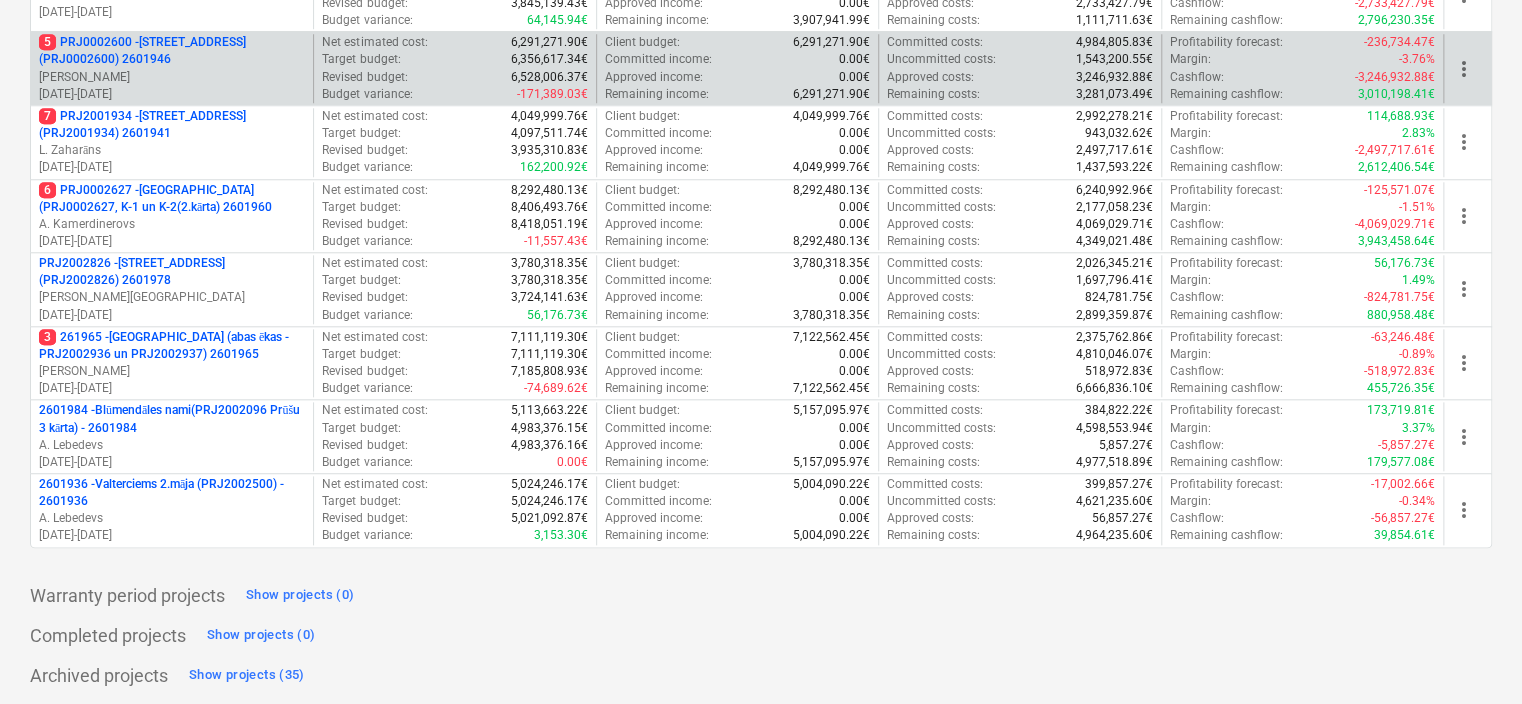 click on "5  PRJ0002600 -  [STREET_ADDRESS](PRJ0002600) 2601946" at bounding box center [172, 51] 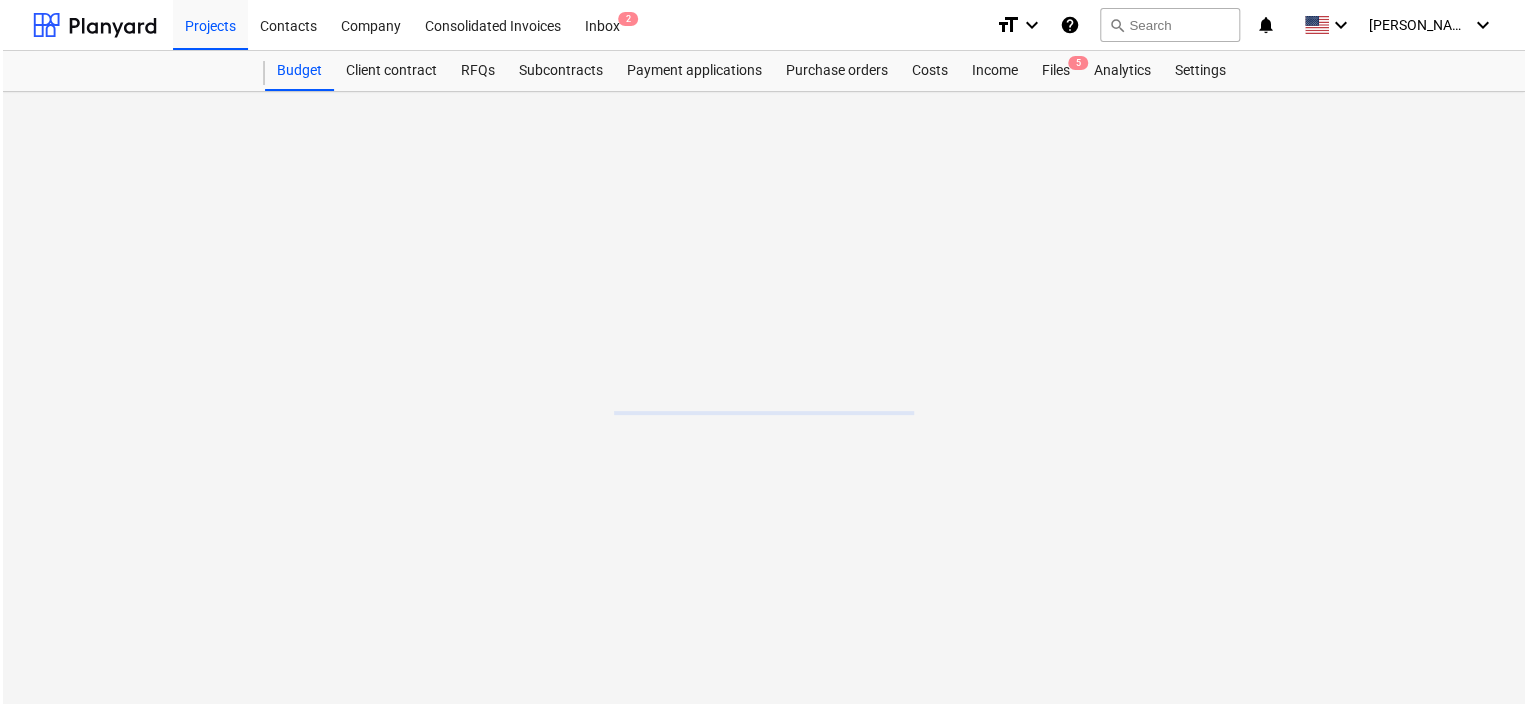 scroll, scrollTop: 0, scrollLeft: 0, axis: both 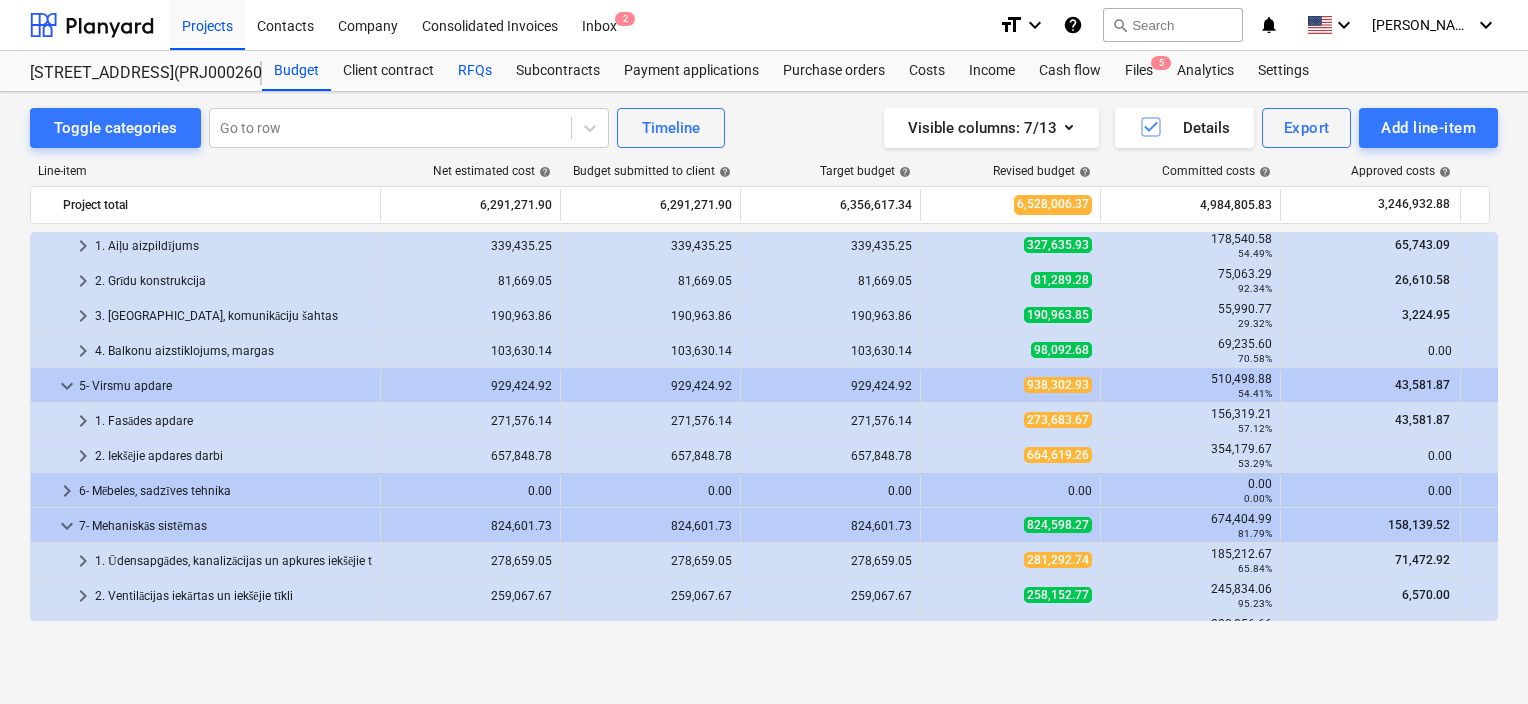 click on "RFQs" at bounding box center (475, 71) 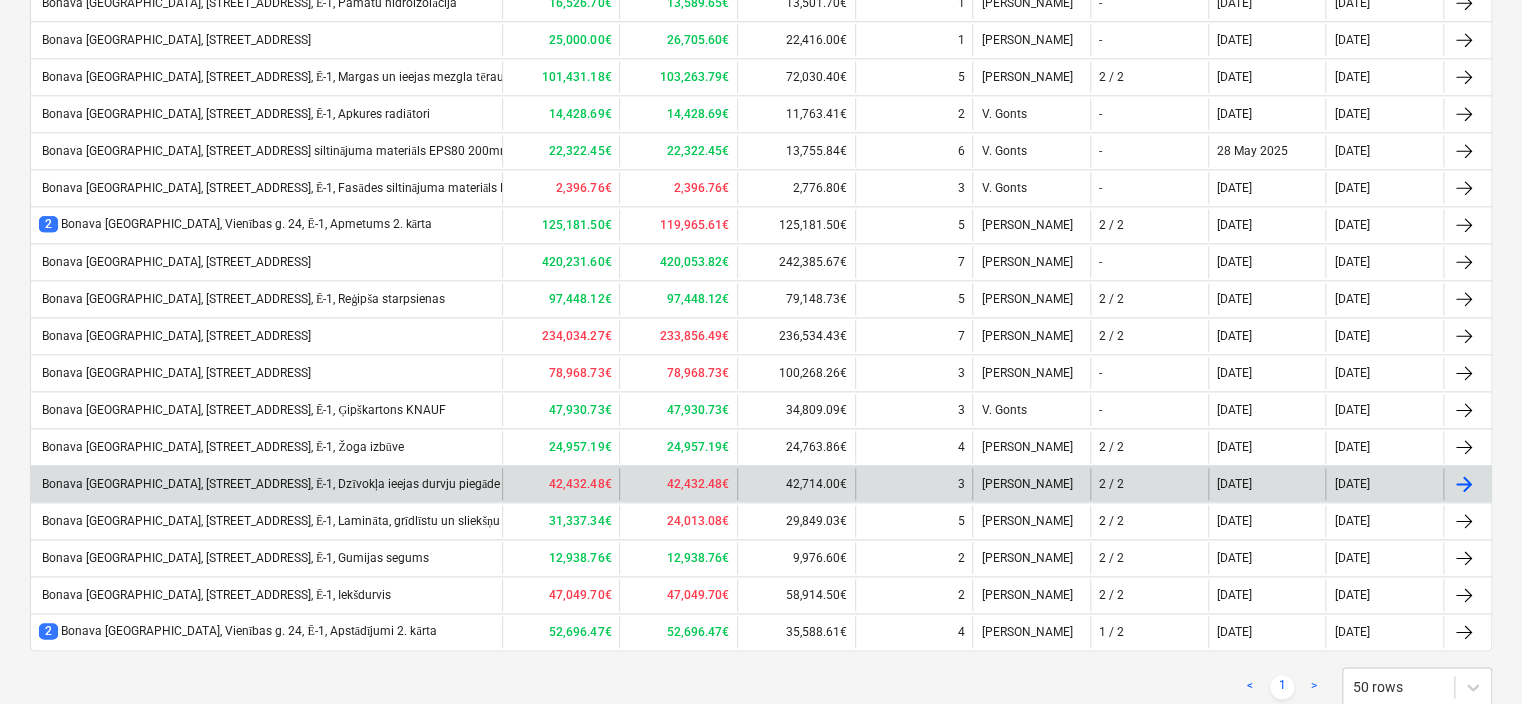 scroll, scrollTop: 1131, scrollLeft: 0, axis: vertical 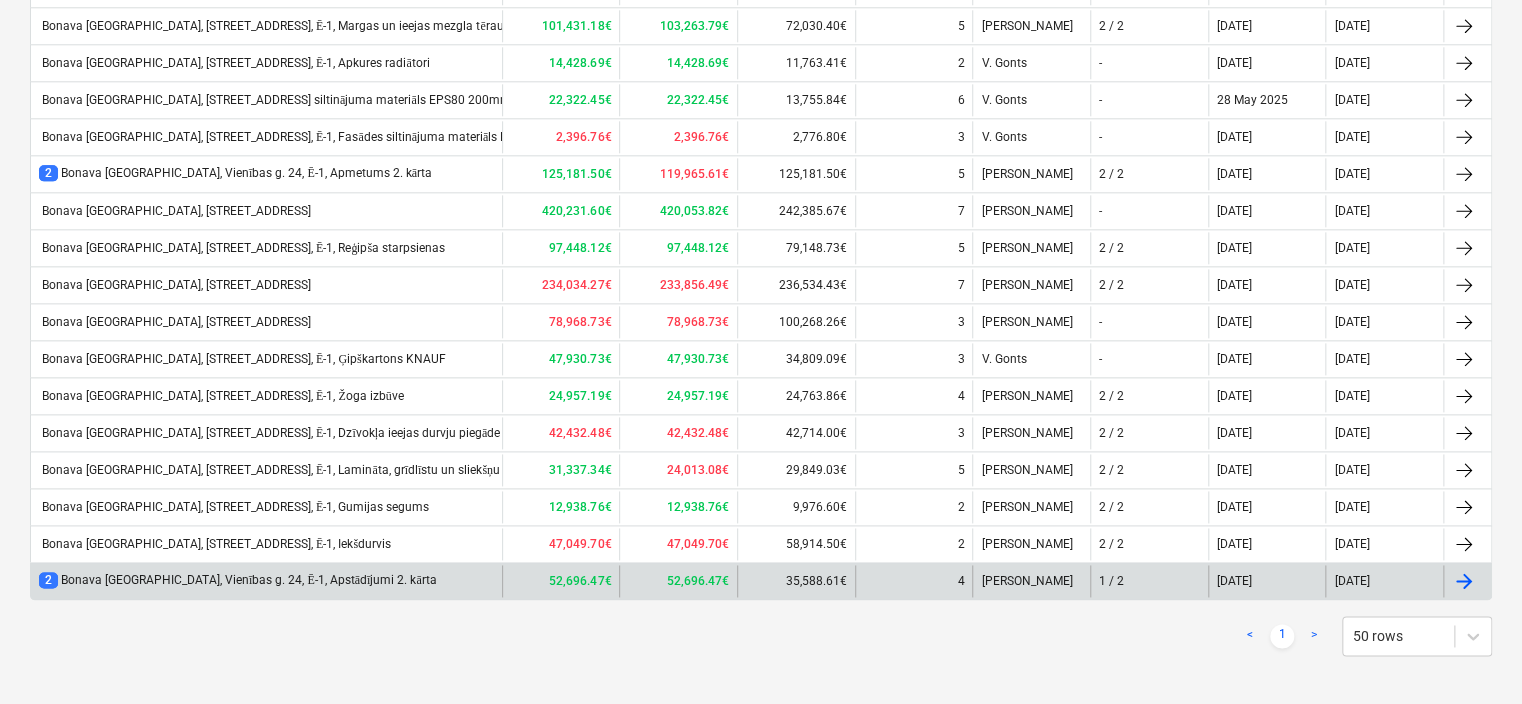 click on "2     Bonava [GEOGRAPHIC_DATA], [STREET_ADDRESS] 24, Ē-1, Apstādījumi 2. kārta" at bounding box center (238, 580) 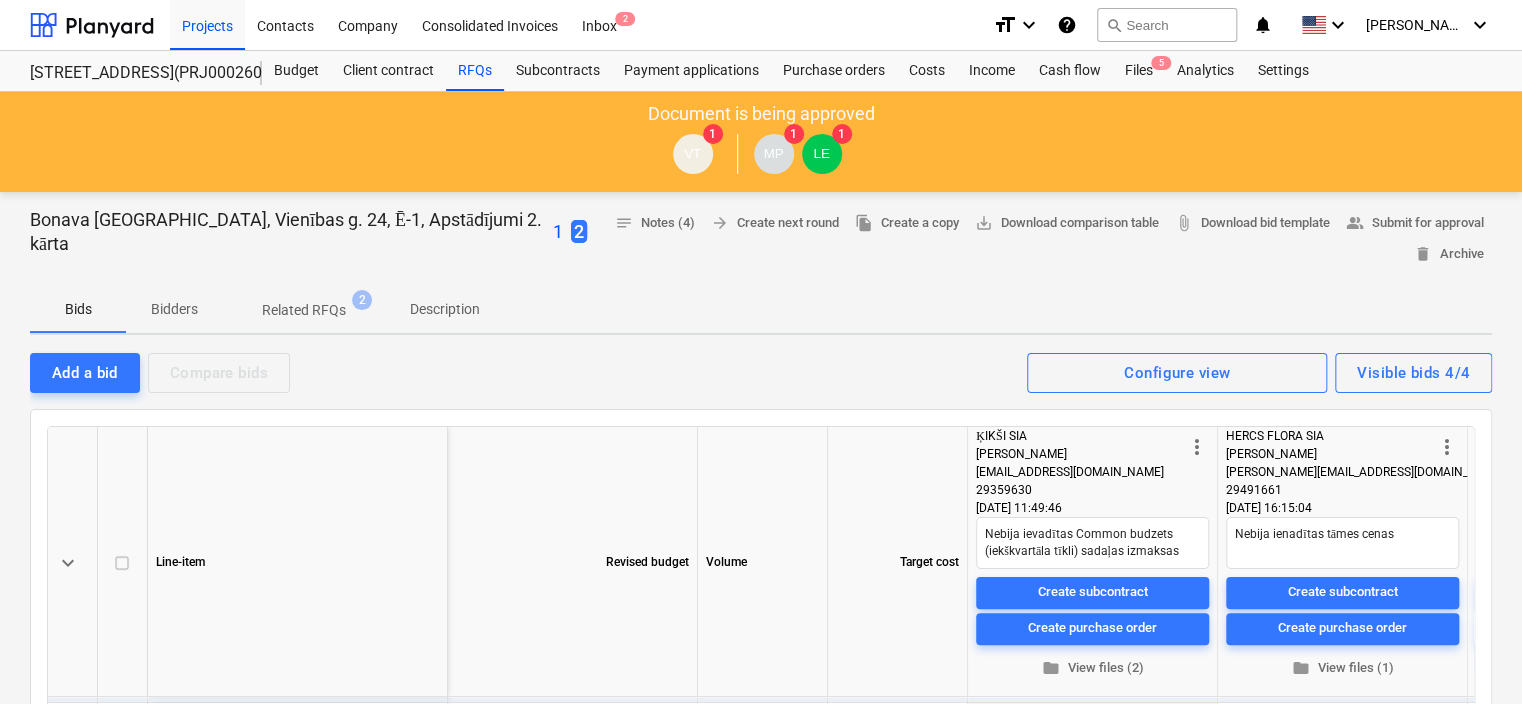 scroll, scrollTop: 400, scrollLeft: 0, axis: vertical 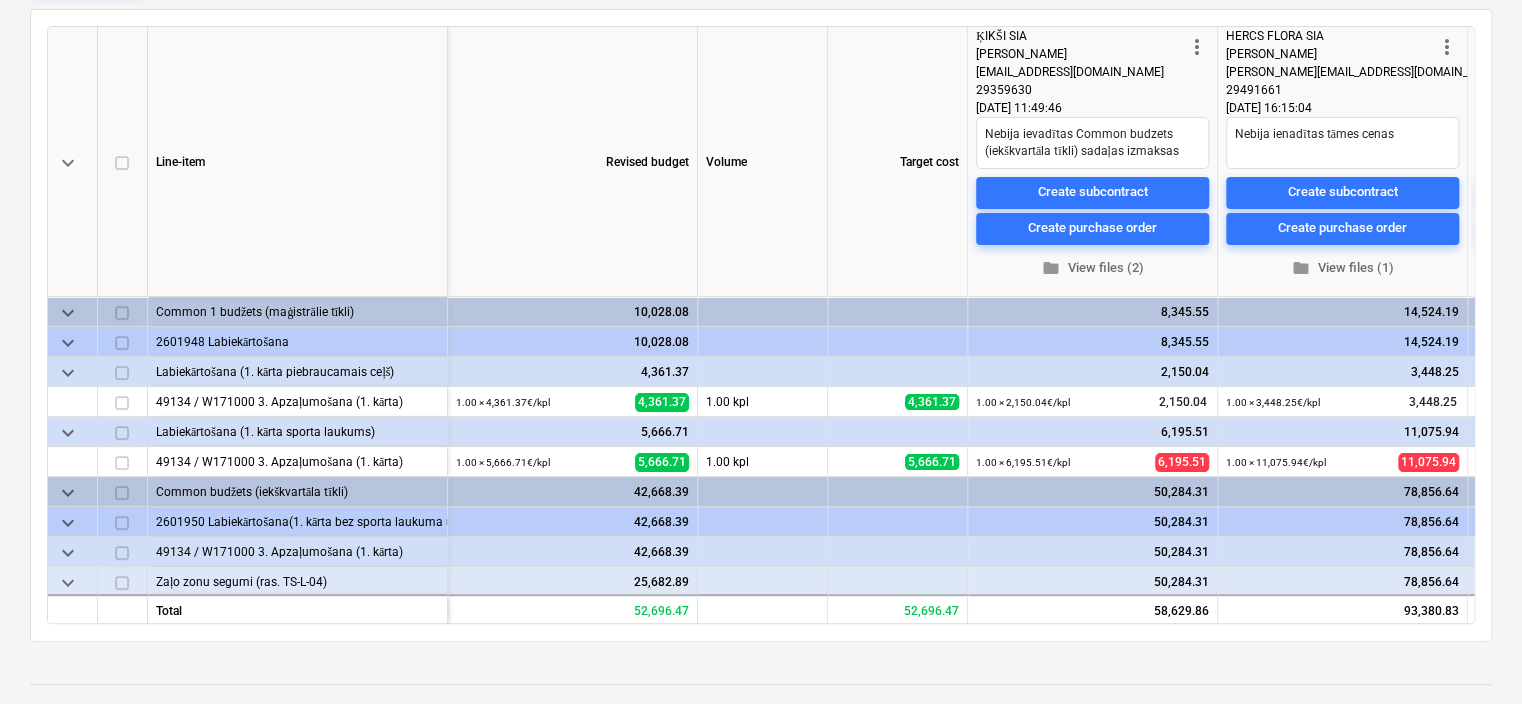 click on "Bonava [GEOGRAPHIC_DATA], Vienības g. 24, Ē-1, Apstādījumi 2. kārta 1 2 notes Notes (4) arrow_forward Create next round file_copy Create a copy save_alt Download comparison table attach_file Download bid template people_alt Submit for approval delete Archive Bids Bidders Related RFQs 2 Description Add a bid Compare bids Visible bids 4/4 Configure view keyboard_arrow_down Line-item Revised budget Volume Target cost more_vert ĶIKŠI SIA Matiss Markovs [EMAIL_ADDRESS][DOMAIN_NAME] 29359630 [DATE] 11:49:46 Nebija ievadītas Common budzets (iekškvartāla tīkli) sadaļas izmaksas Create subcontract Create purchase order folder View files (2) more_vert HERCS FLORA SIA [PERSON_NAME] [PERSON_NAME][EMAIL_ADDRESS][DOMAIN_NAME] 29491661 [DATE] 16:15:04 Nebija ienadītas tāmes cenas Create subcontract Create purchase order folder View files (1) more_vert Vesinta 8 SIA [PERSON_NAME] [EMAIL_ADDRESS][DOMAIN_NAME] 29435504 [DATE] 17:00:46 Nebija ievadītas tāmes cenas, nav iekšā melnzeme Create subcontract Create purchase order folder View files (1)" at bounding box center (761, 753) 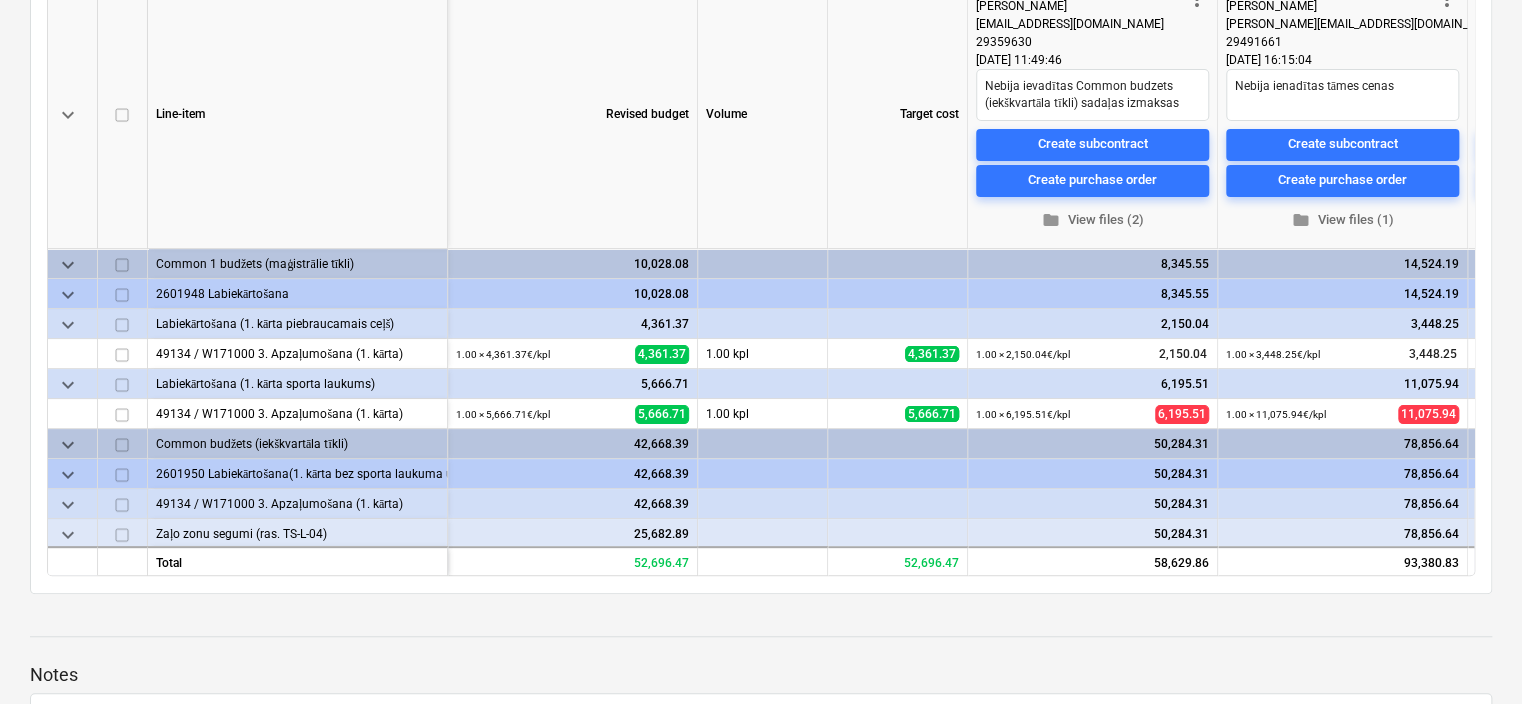 scroll, scrollTop: 400, scrollLeft: 0, axis: vertical 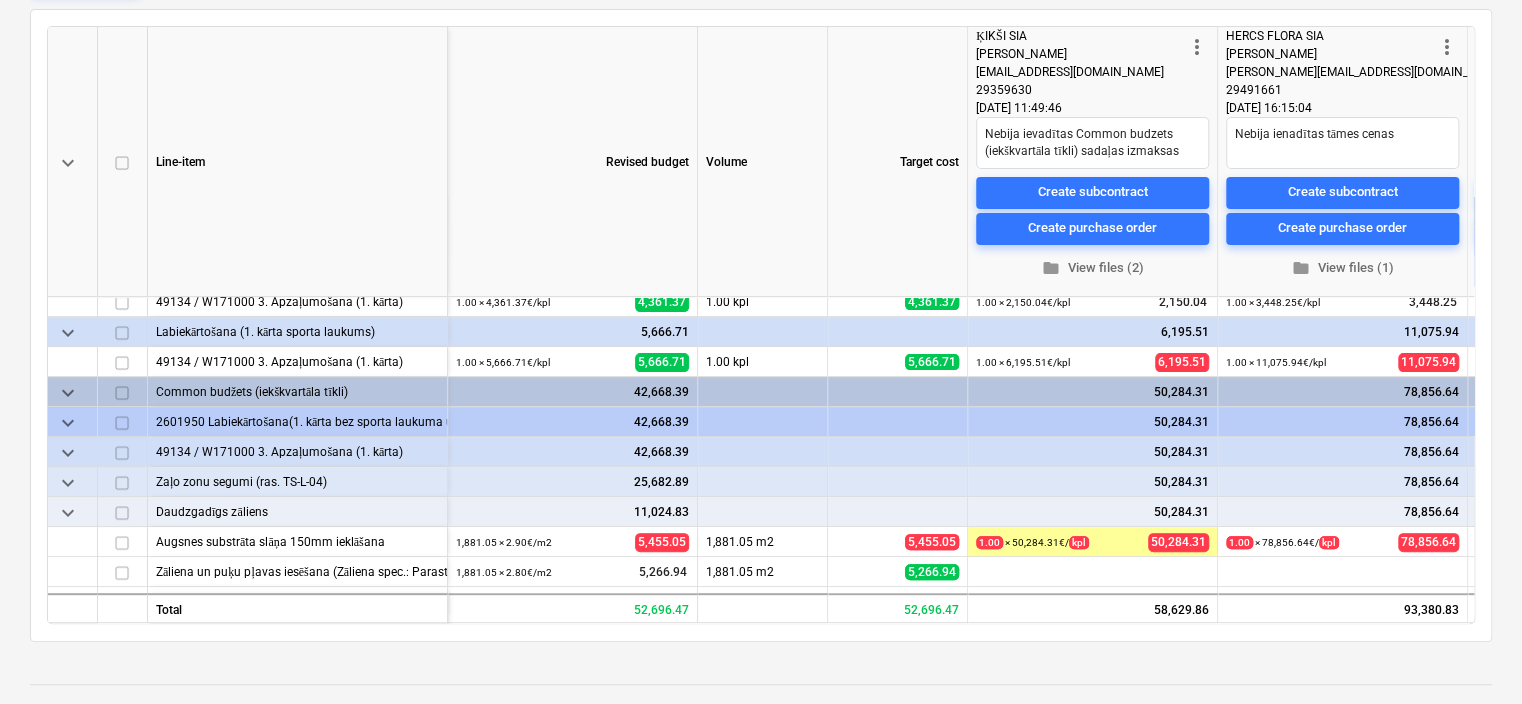 click on "Bonava [GEOGRAPHIC_DATA], Vienības g. 24, Ē-1, Apstādījumi 2. kārta 1 2 notes Notes (4) arrow_forward Create next round file_copy Create a copy save_alt Download comparison table attach_file Download bid template people_alt Submit for approval delete Archive Bids Bidders Related RFQs 2 Description Add a bid Compare bids Visible bids 4/4 Configure view keyboard_arrow_down Line-item Revised budget Volume Target cost more_vert ĶIKŠI SIA Matiss Markovs [EMAIL_ADDRESS][DOMAIN_NAME] 29359630 [DATE] 11:49:46 Nebija ievadītas Common budzets (iekškvartāla tīkli) sadaļas izmaksas Create subcontract Create purchase order folder View files (2) more_vert HERCS FLORA SIA [PERSON_NAME] [PERSON_NAME][EMAIL_ADDRESS][DOMAIN_NAME] 29491661 [DATE] 16:15:04 Nebija ienadītas tāmes cenas Create subcontract Create purchase order folder View files (1) more_vert Vesinta 8 SIA [PERSON_NAME] [EMAIL_ADDRESS][DOMAIN_NAME] 29435504 [DATE] 17:00:46 Nebija ievadītas tāmes cenas, nav iekšā melnzeme Create subcontract Create purchase order folder View files (1)" at bounding box center [761, 753] 